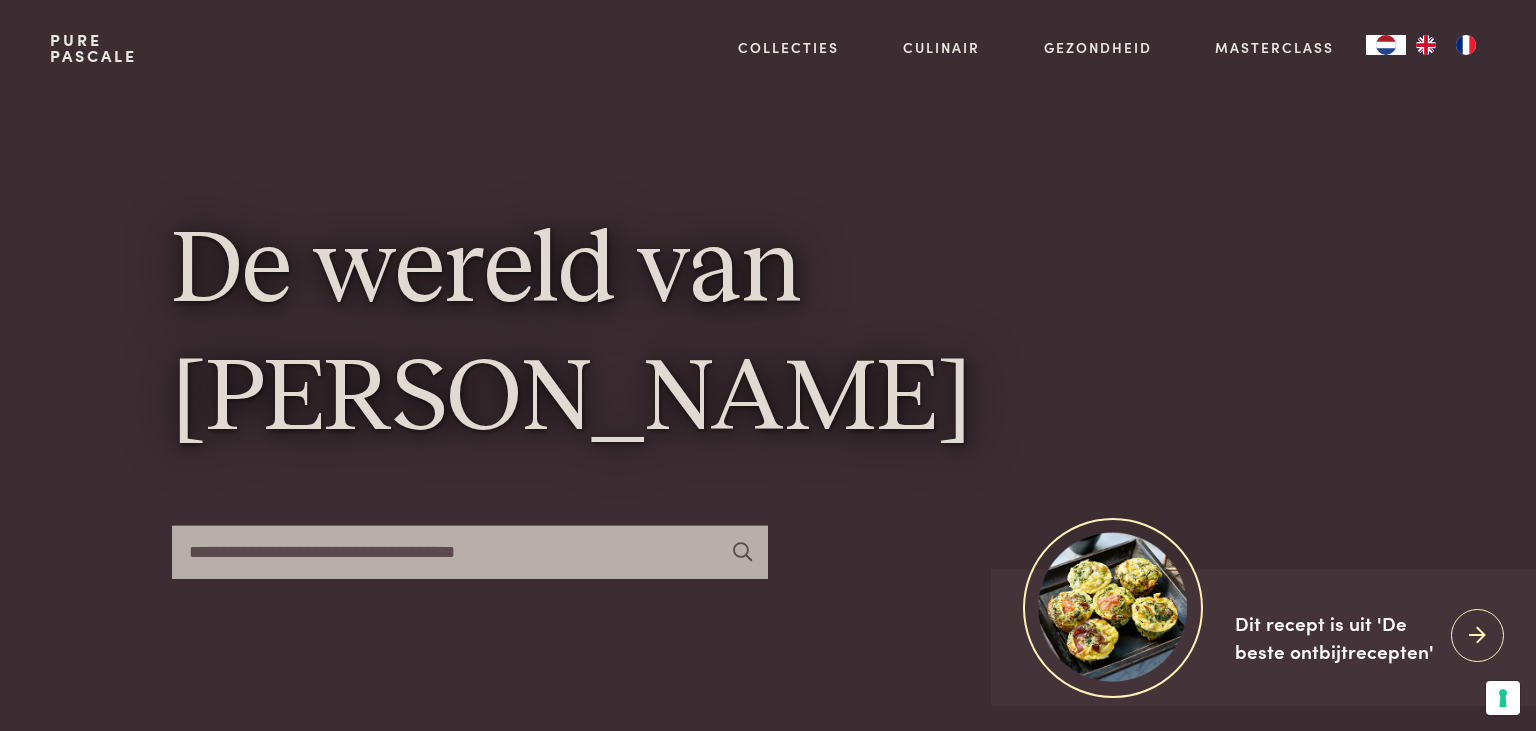 scroll, scrollTop: 0, scrollLeft: 0, axis: both 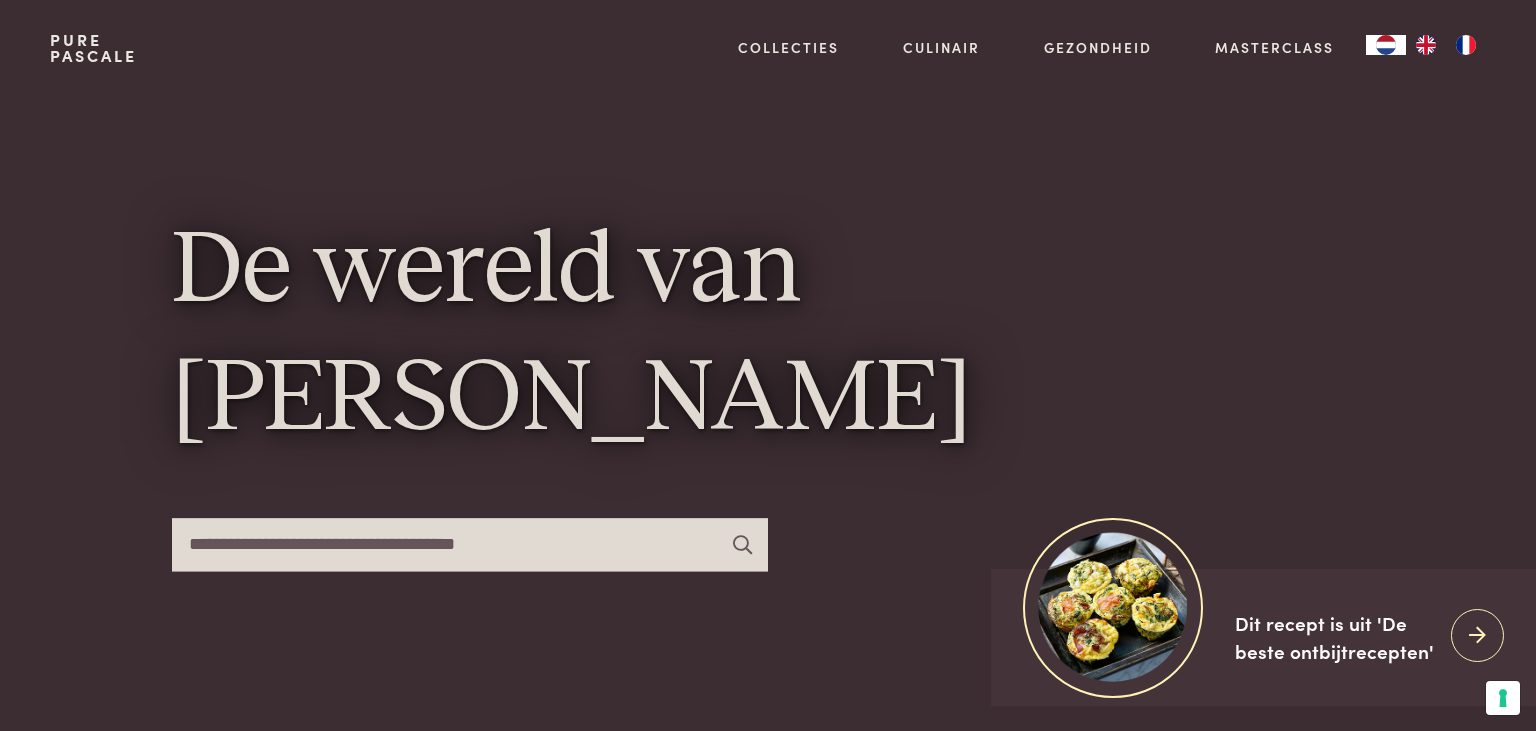 click at bounding box center (1466, 45) 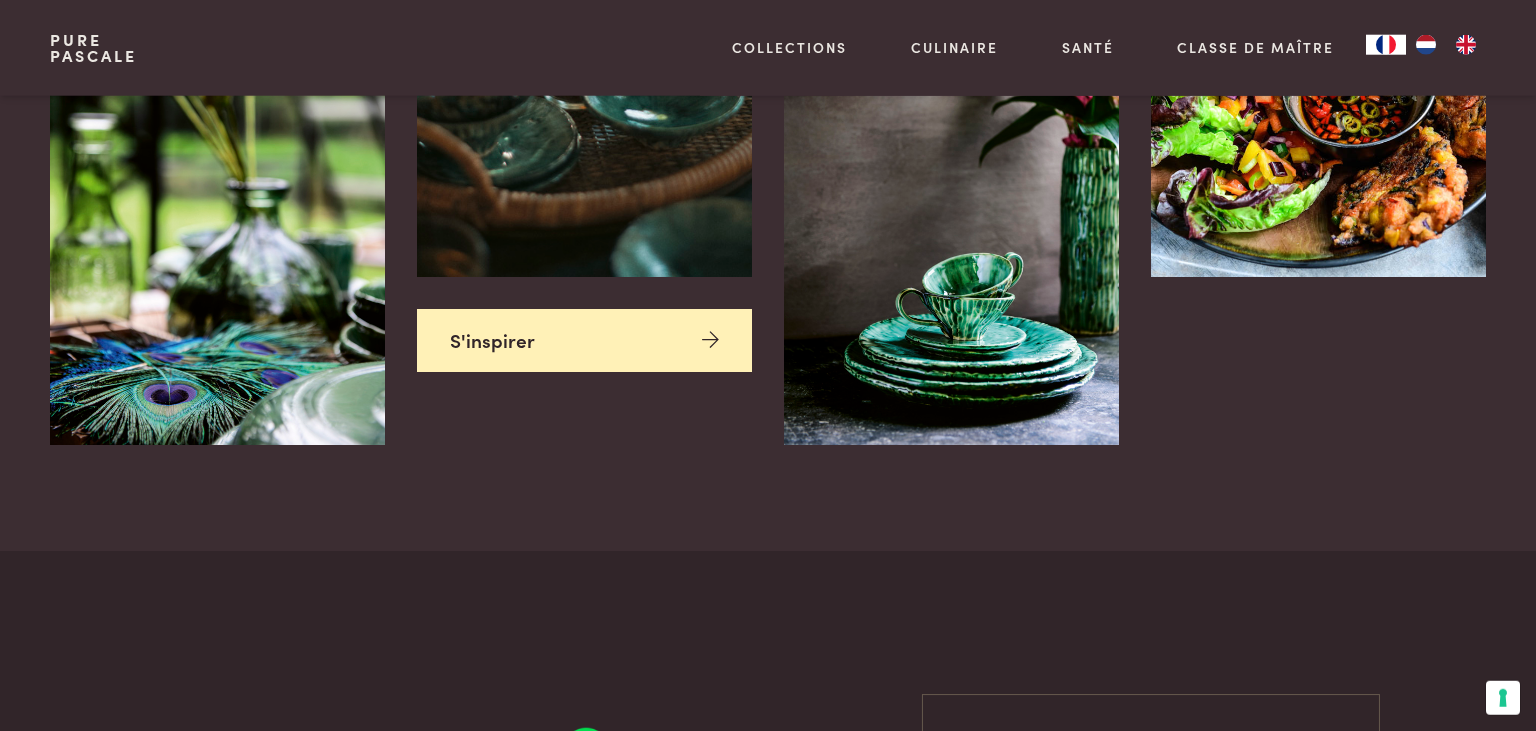 scroll, scrollTop: 4857, scrollLeft: 0, axis: vertical 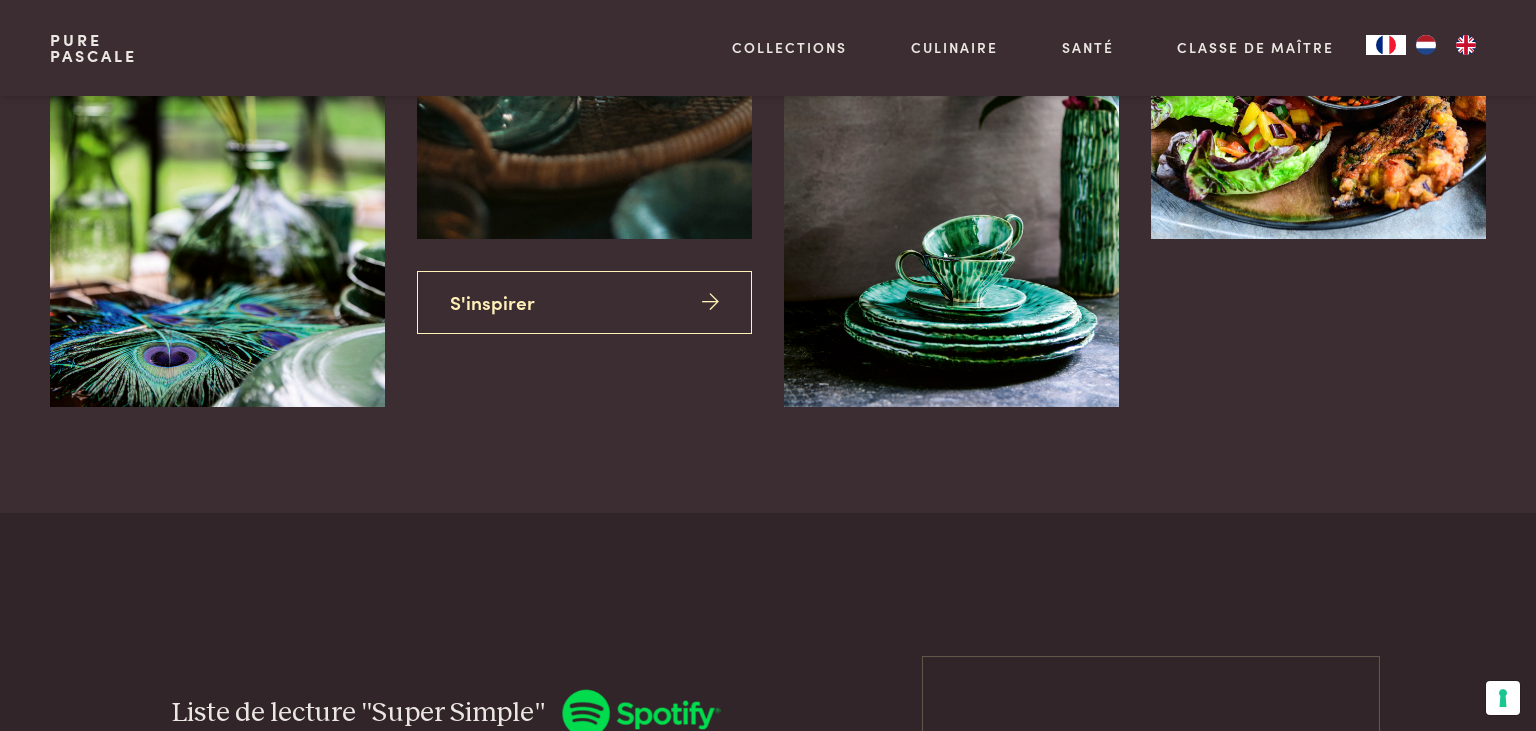 click on "S'inspirer" at bounding box center [584, 302] 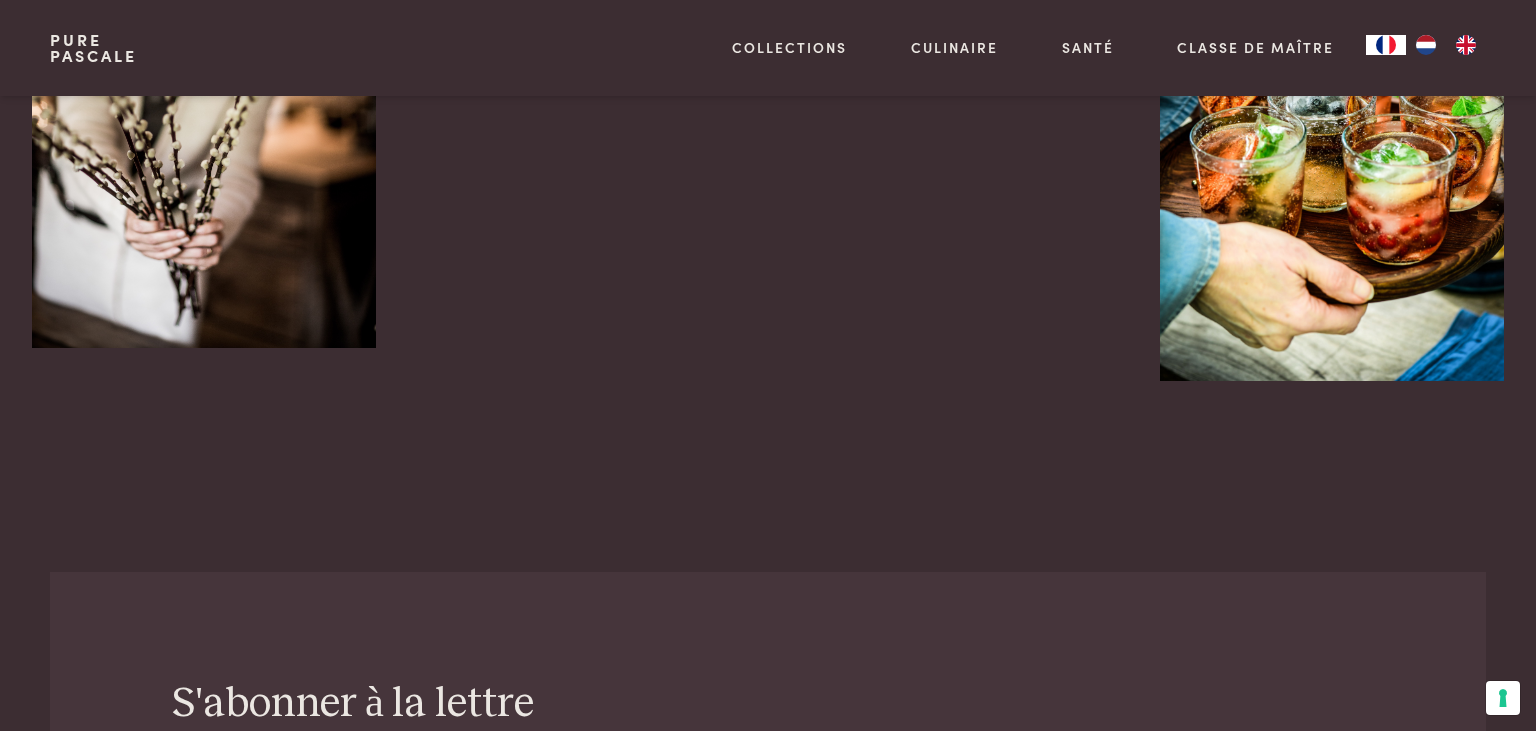 scroll, scrollTop: 3273, scrollLeft: 0, axis: vertical 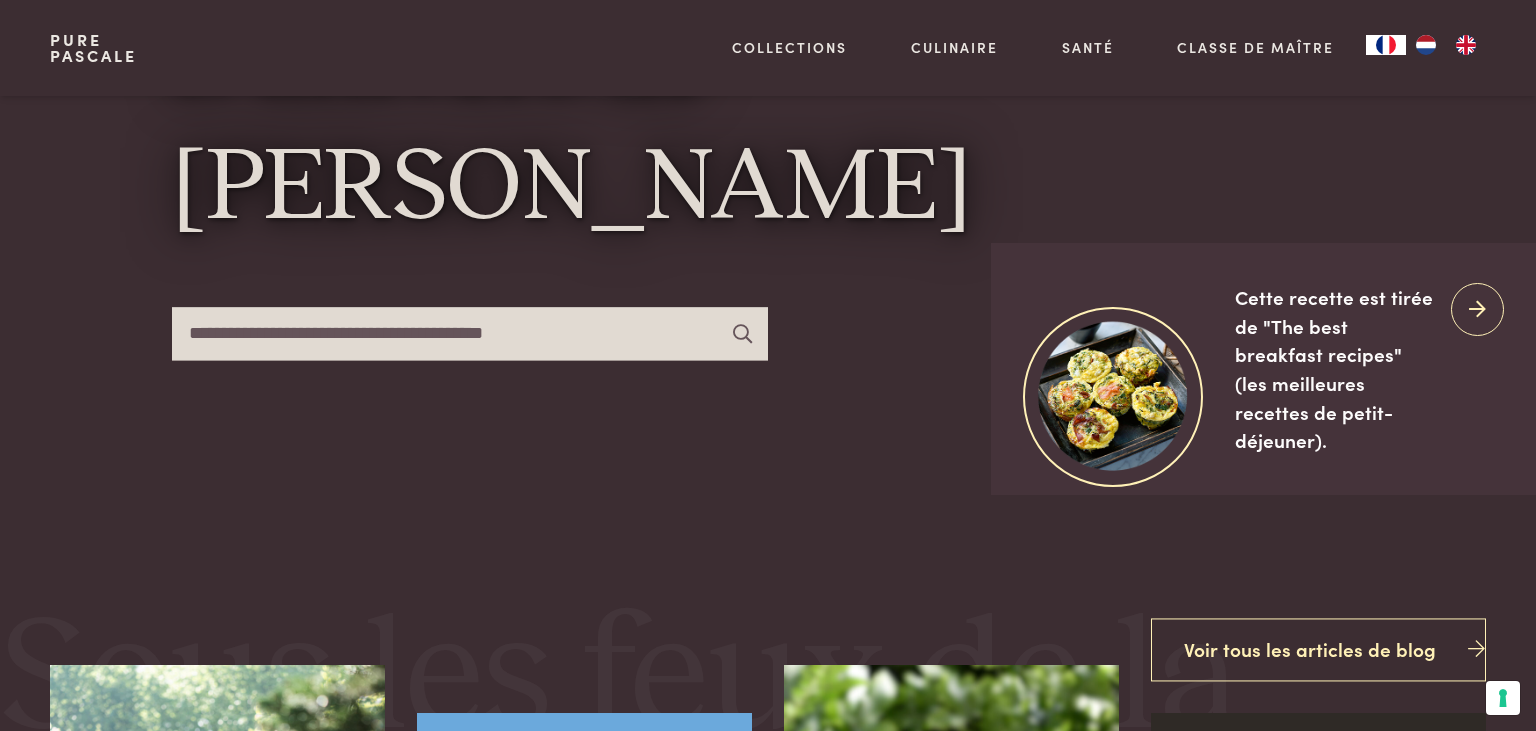 click at bounding box center (470, 333) 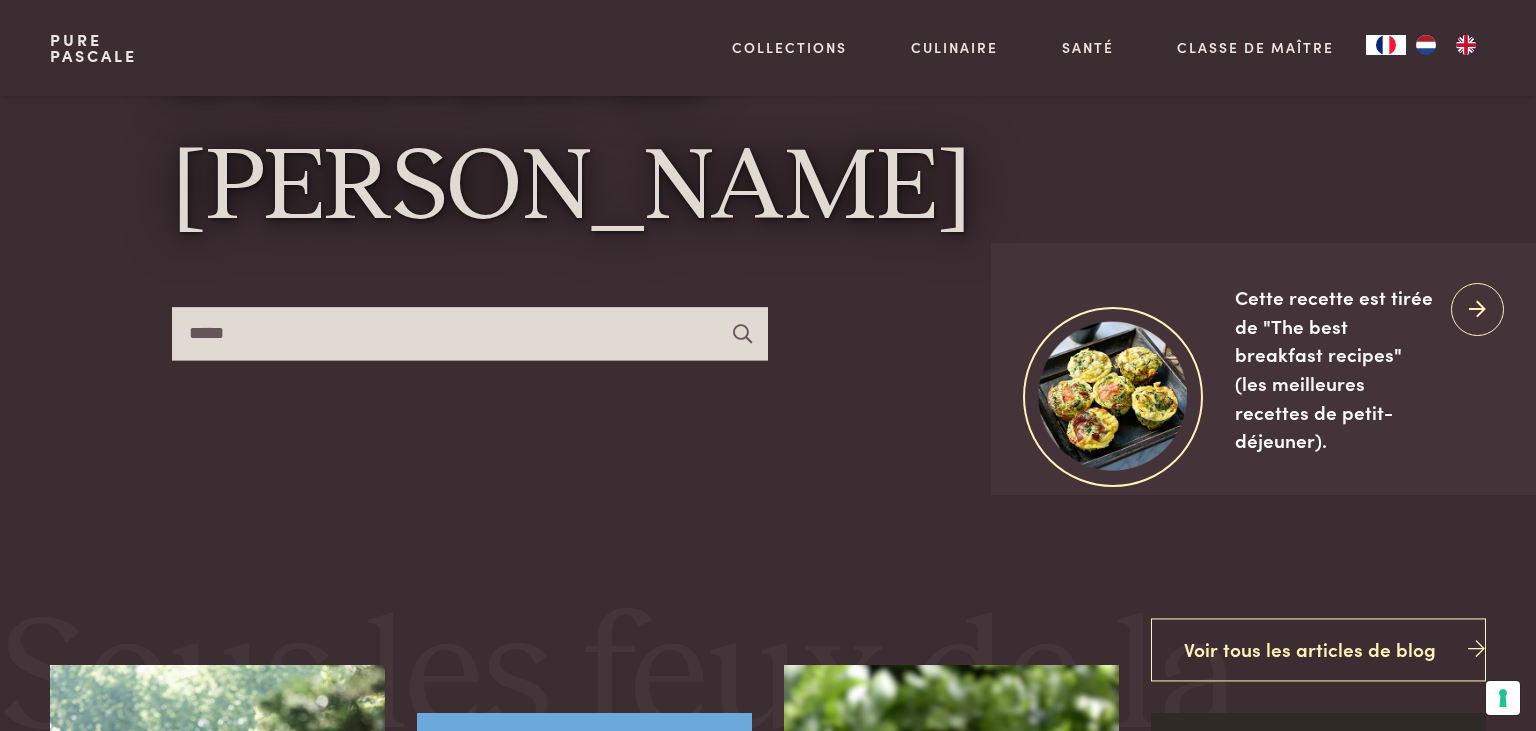 type on "*****" 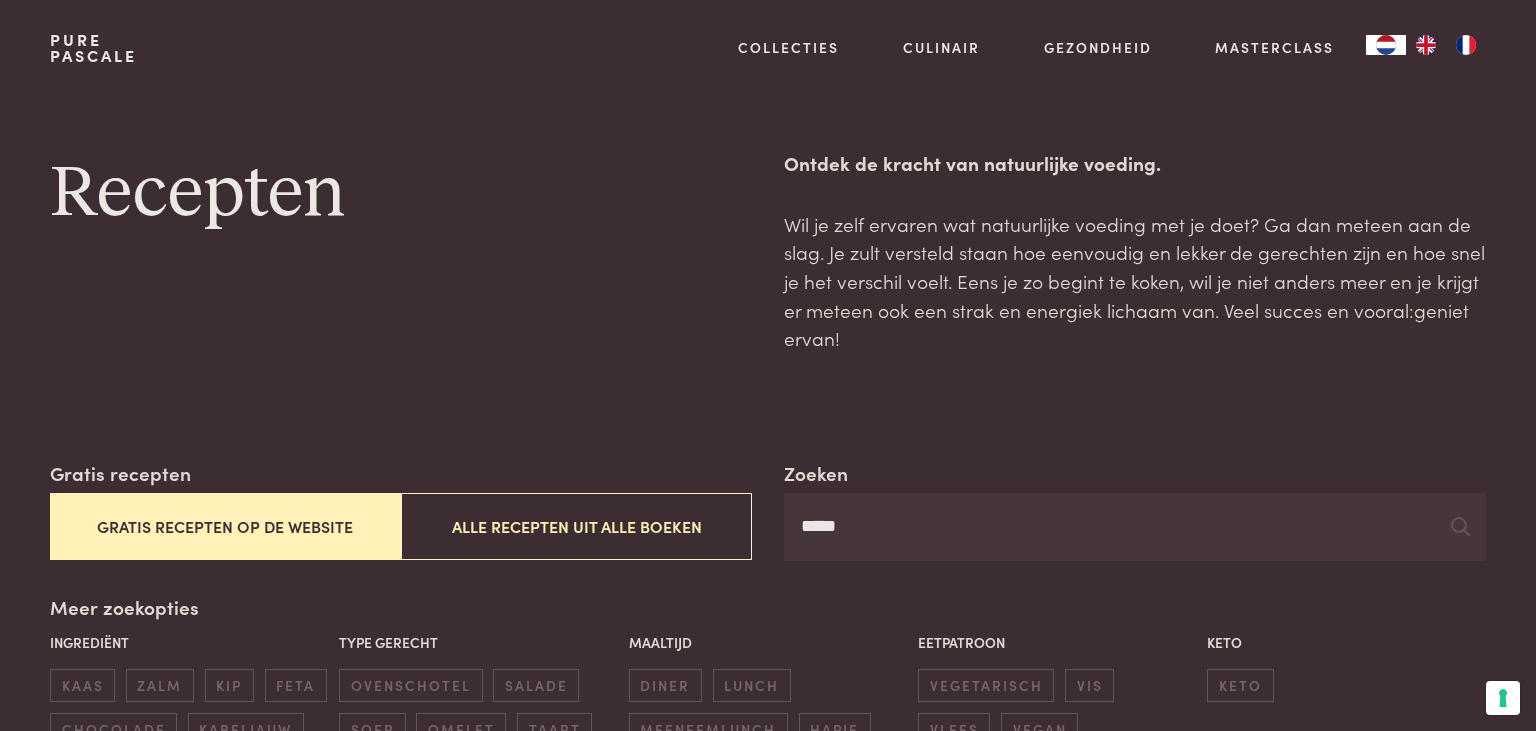 scroll, scrollTop: 0, scrollLeft: 0, axis: both 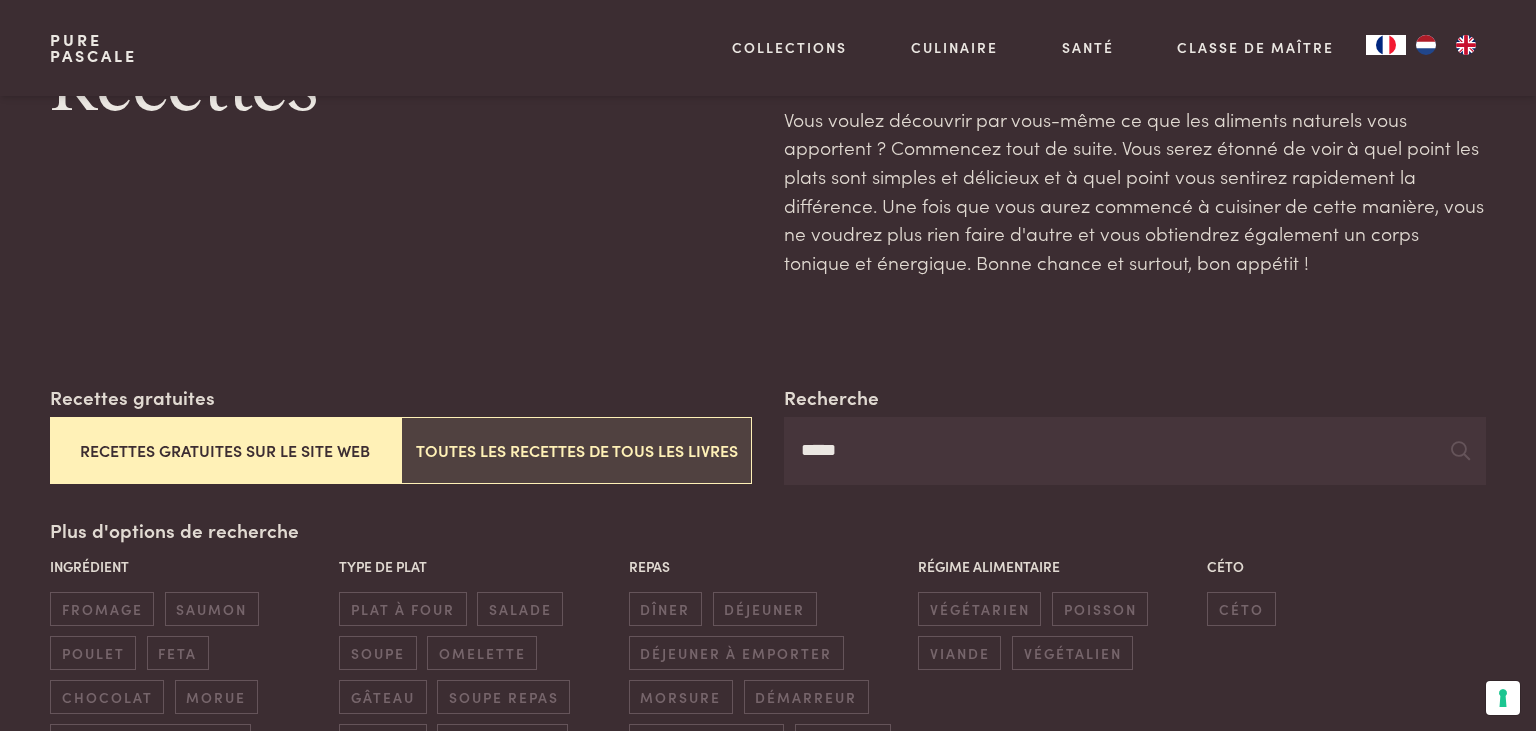 click on "Toutes les recettes de tous les livres" at bounding box center [576, 450] 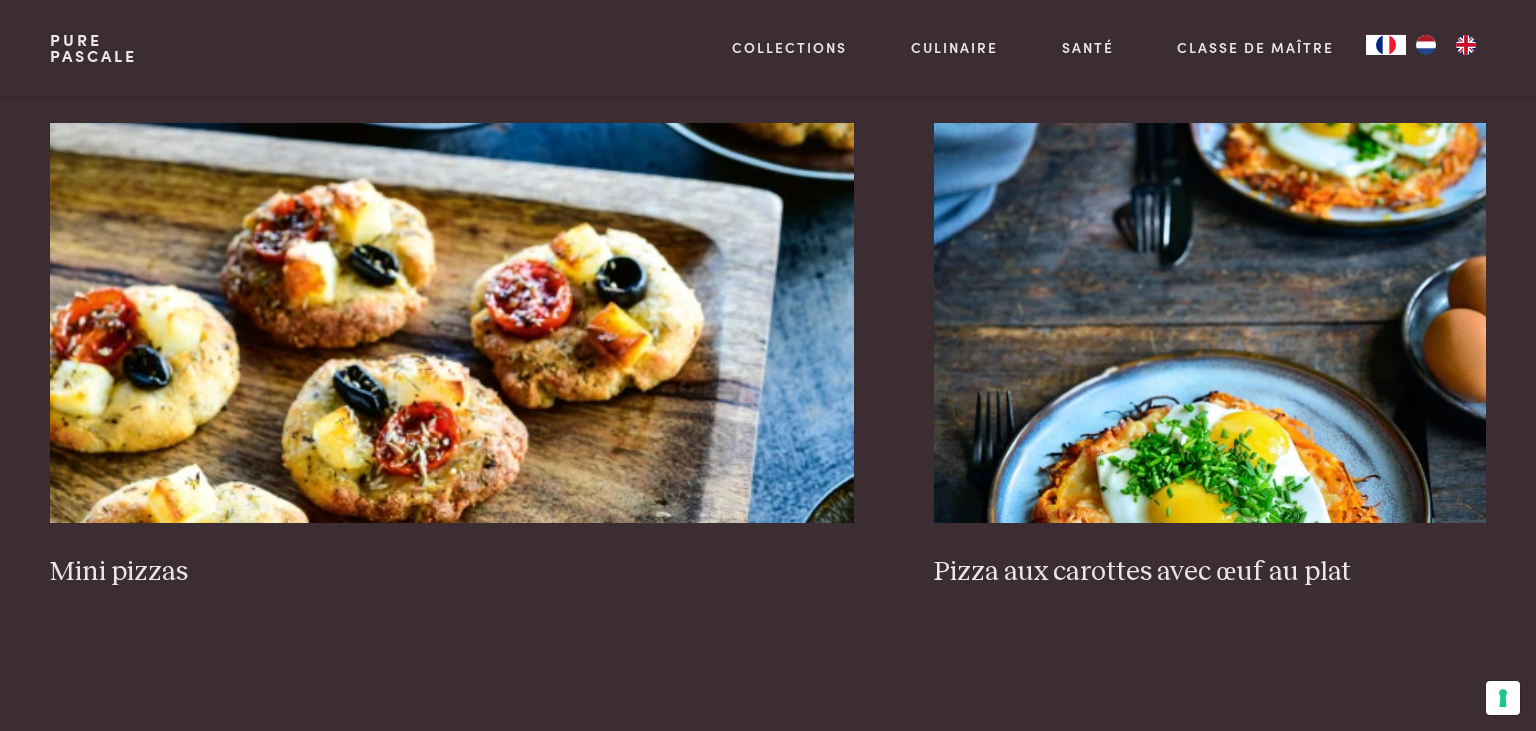 scroll, scrollTop: 1649, scrollLeft: 0, axis: vertical 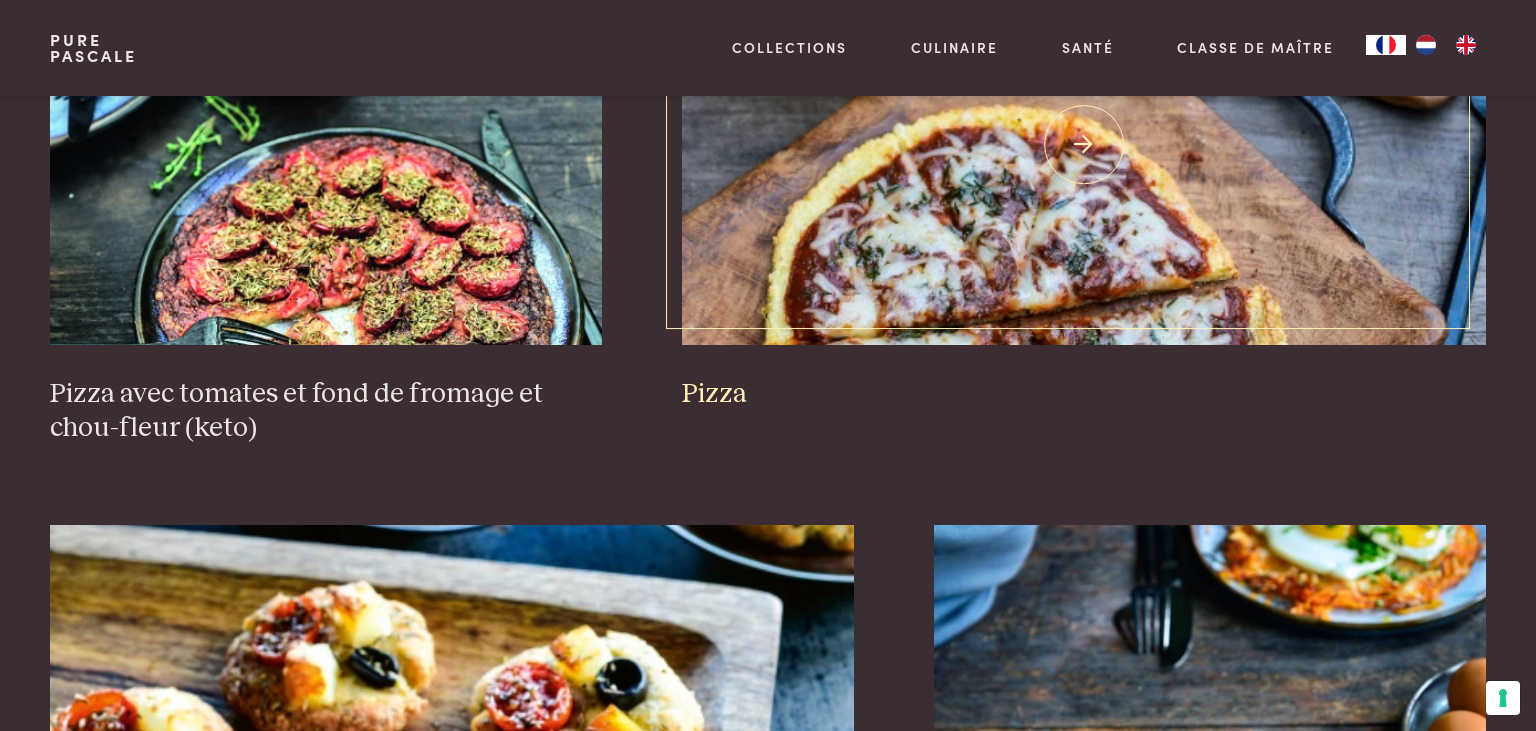click on "Pizza" at bounding box center [1084, 394] 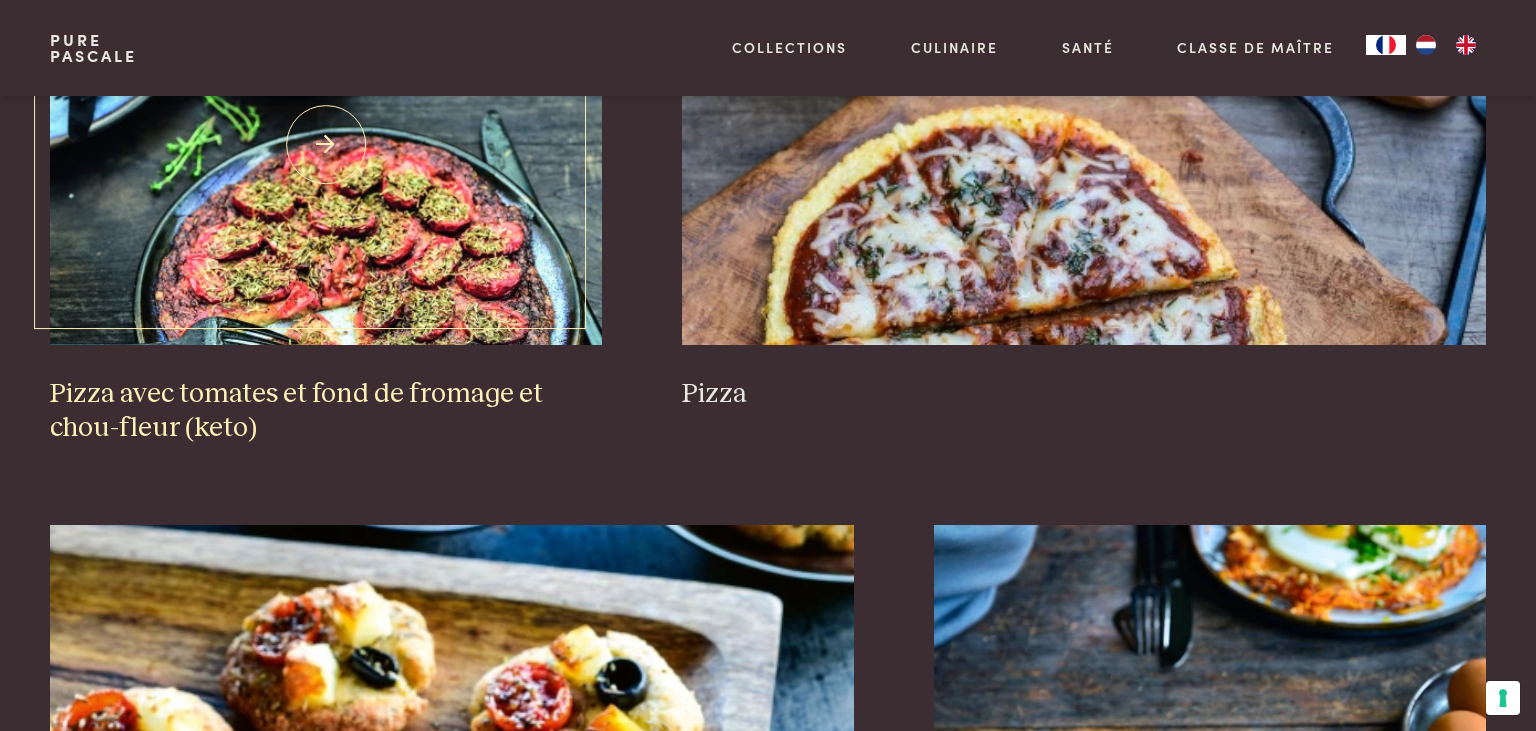 click on "Pizza avec tomates et fond de fromage et chou-fleur (keto)" at bounding box center [326, 411] 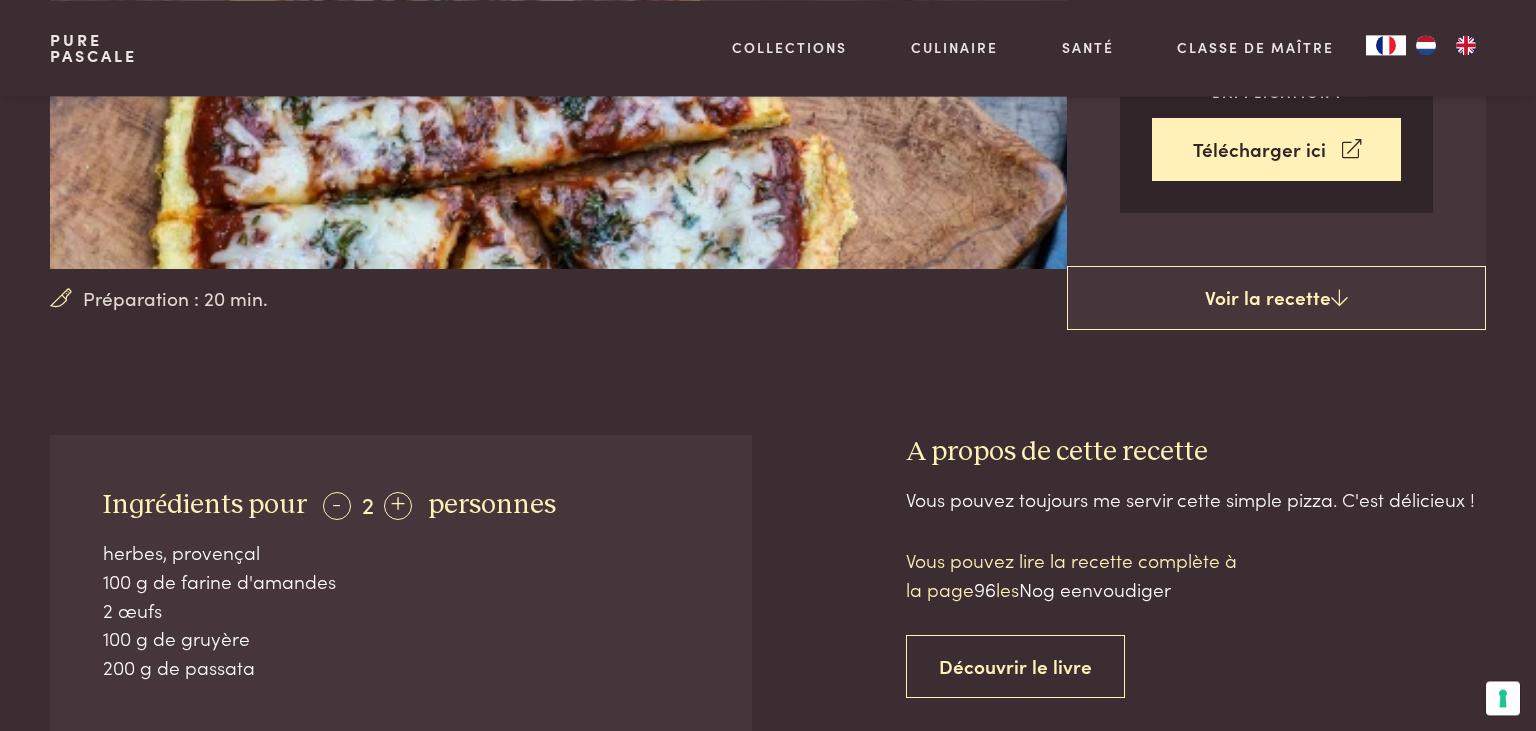scroll, scrollTop: 739, scrollLeft: 0, axis: vertical 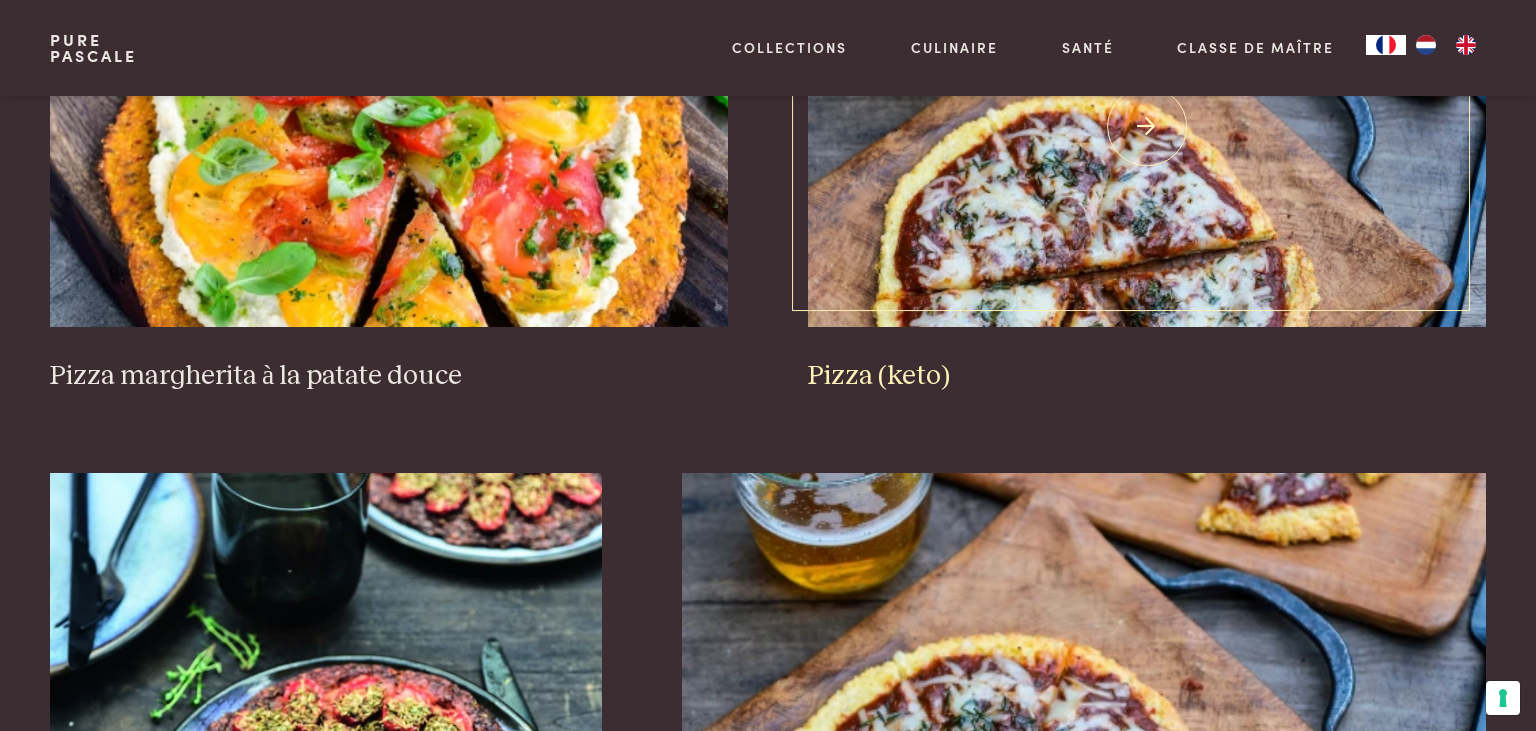 click on "Pizza (keto)" at bounding box center (1147, 376) 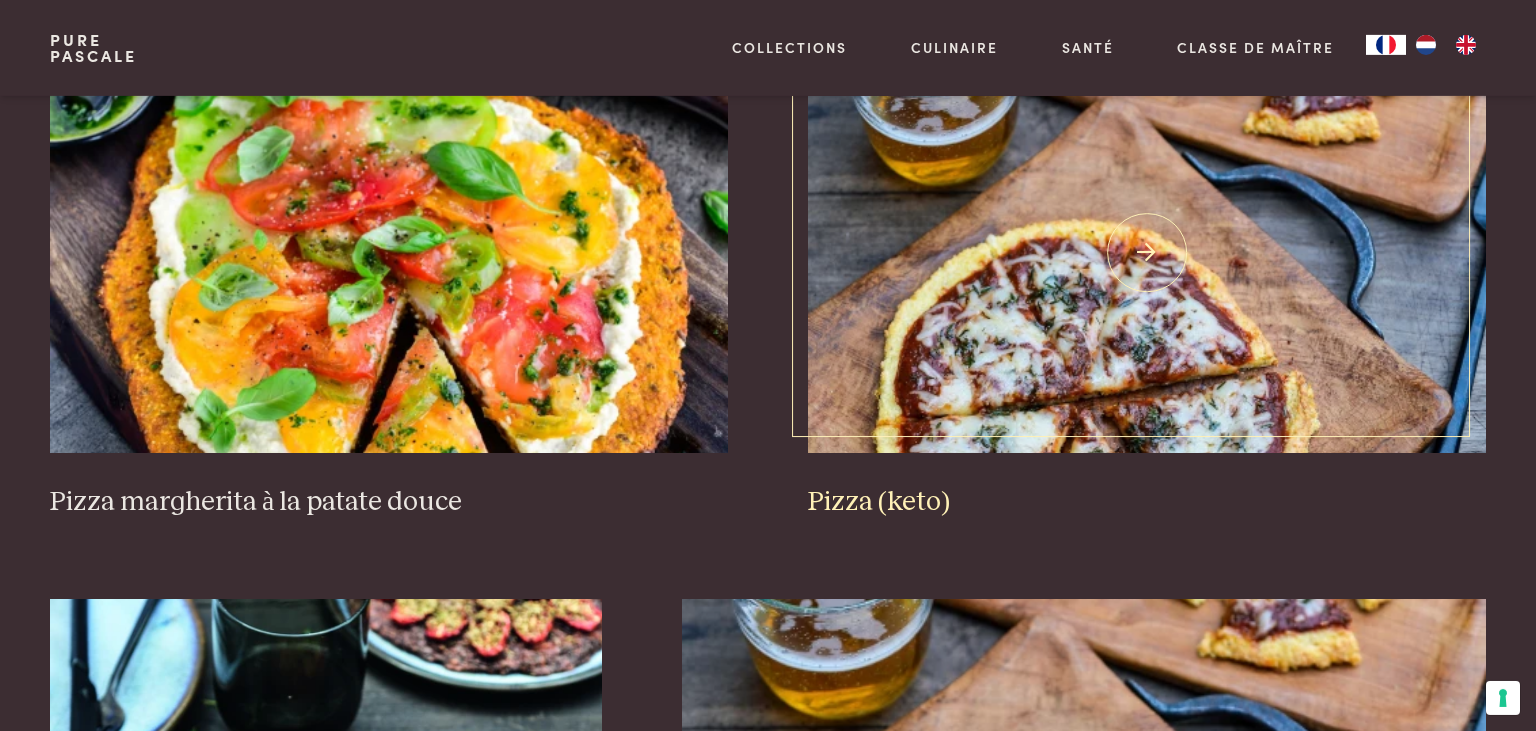 scroll, scrollTop: 1016, scrollLeft: 0, axis: vertical 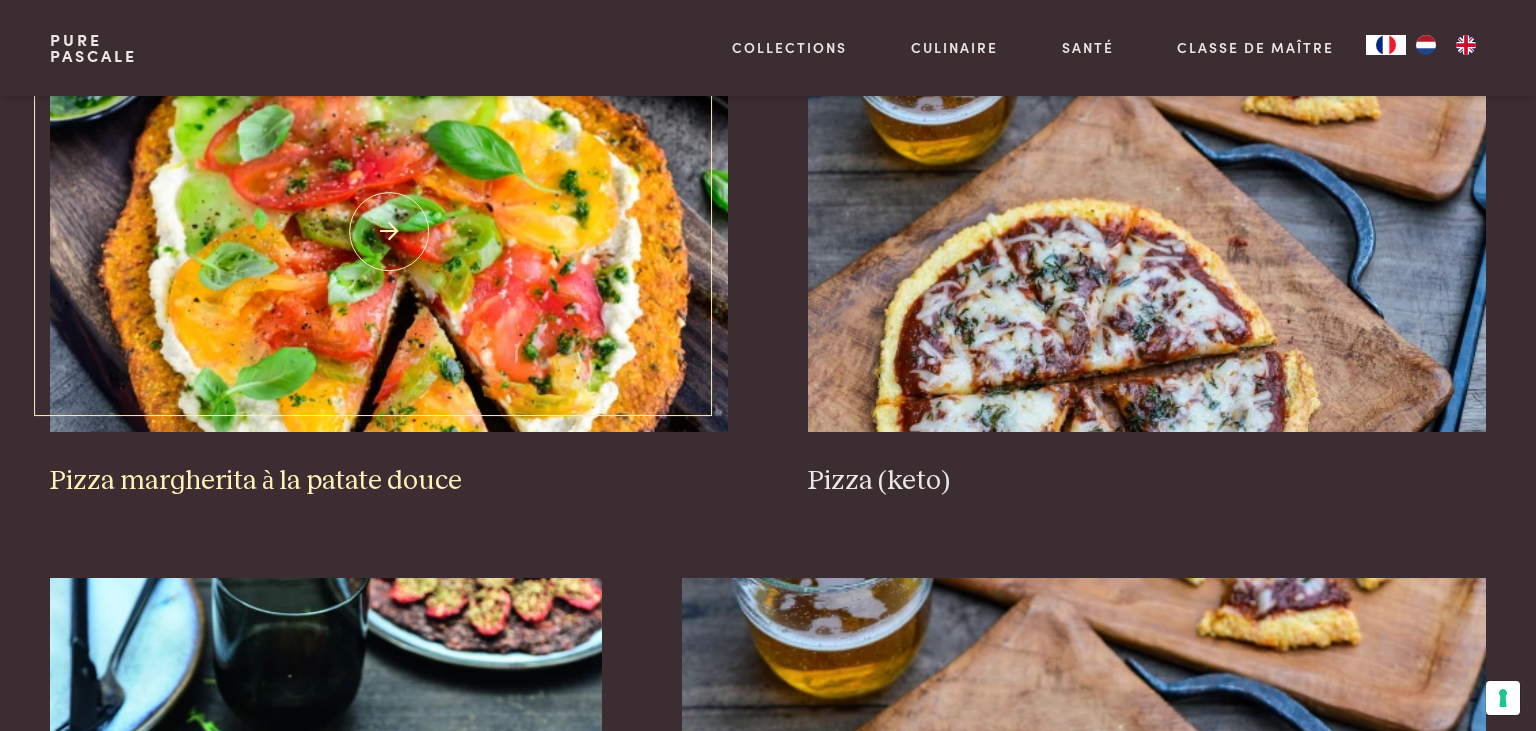click on "Pizza margherita à la patate douce" at bounding box center (389, 481) 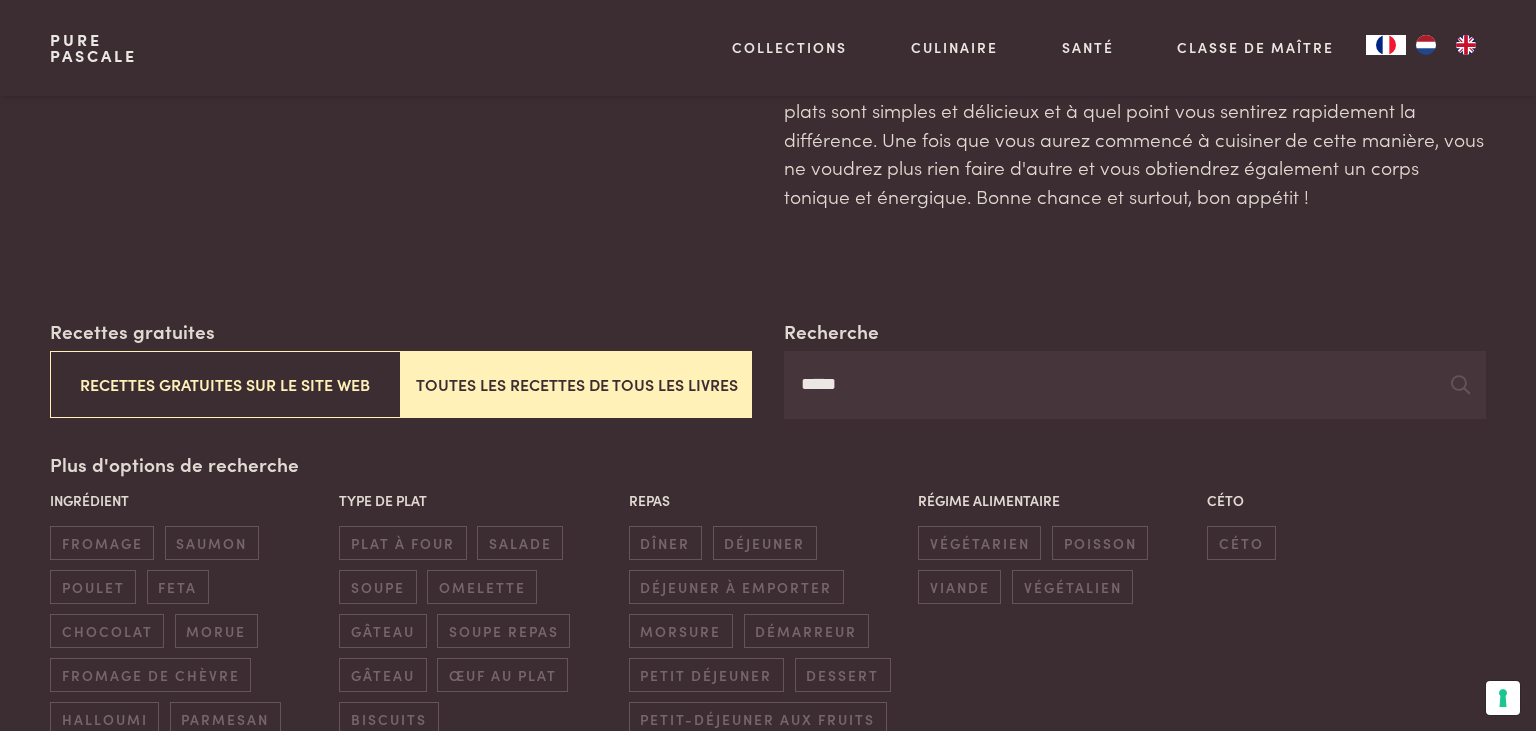 scroll, scrollTop: 65, scrollLeft: 0, axis: vertical 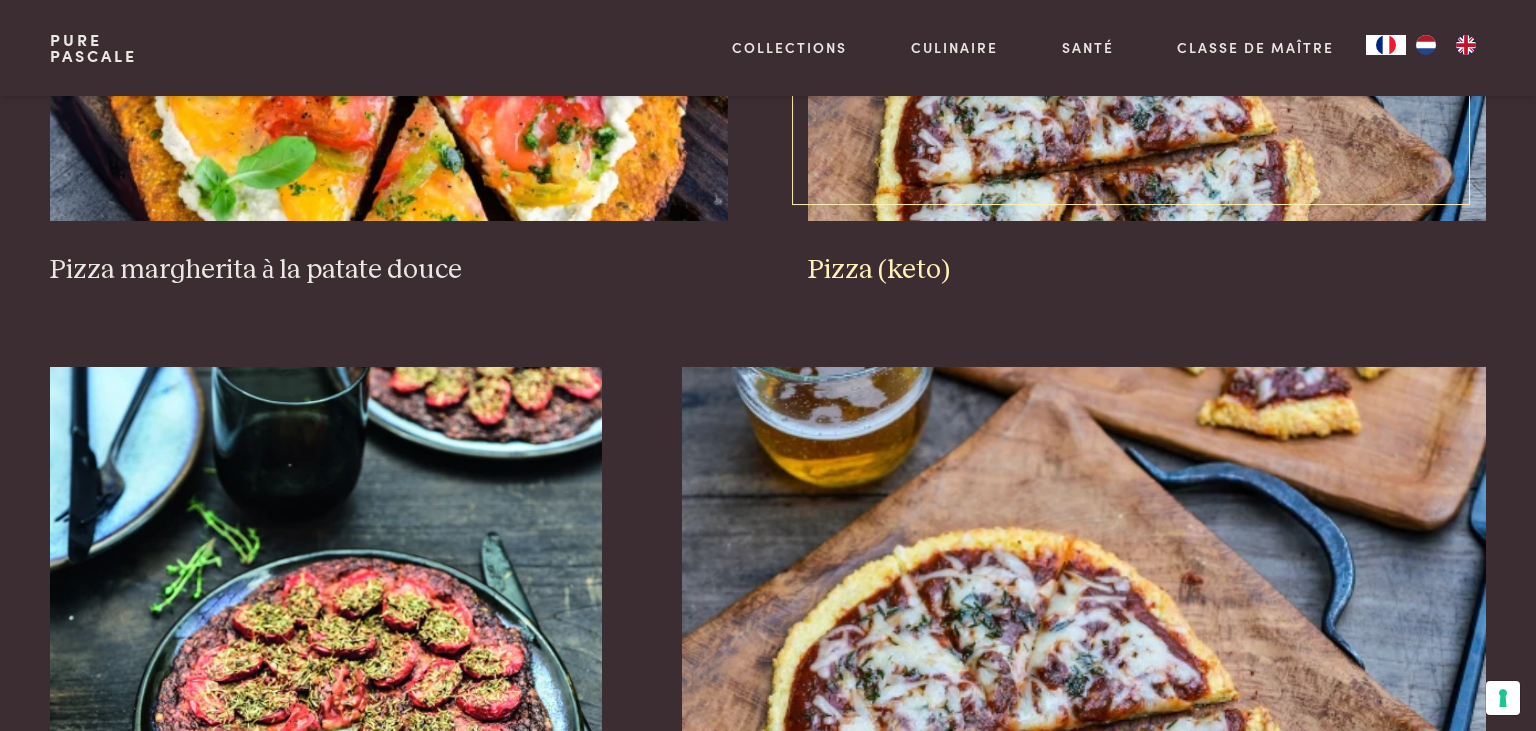 click on "Pizza (keto)" at bounding box center [1147, 270] 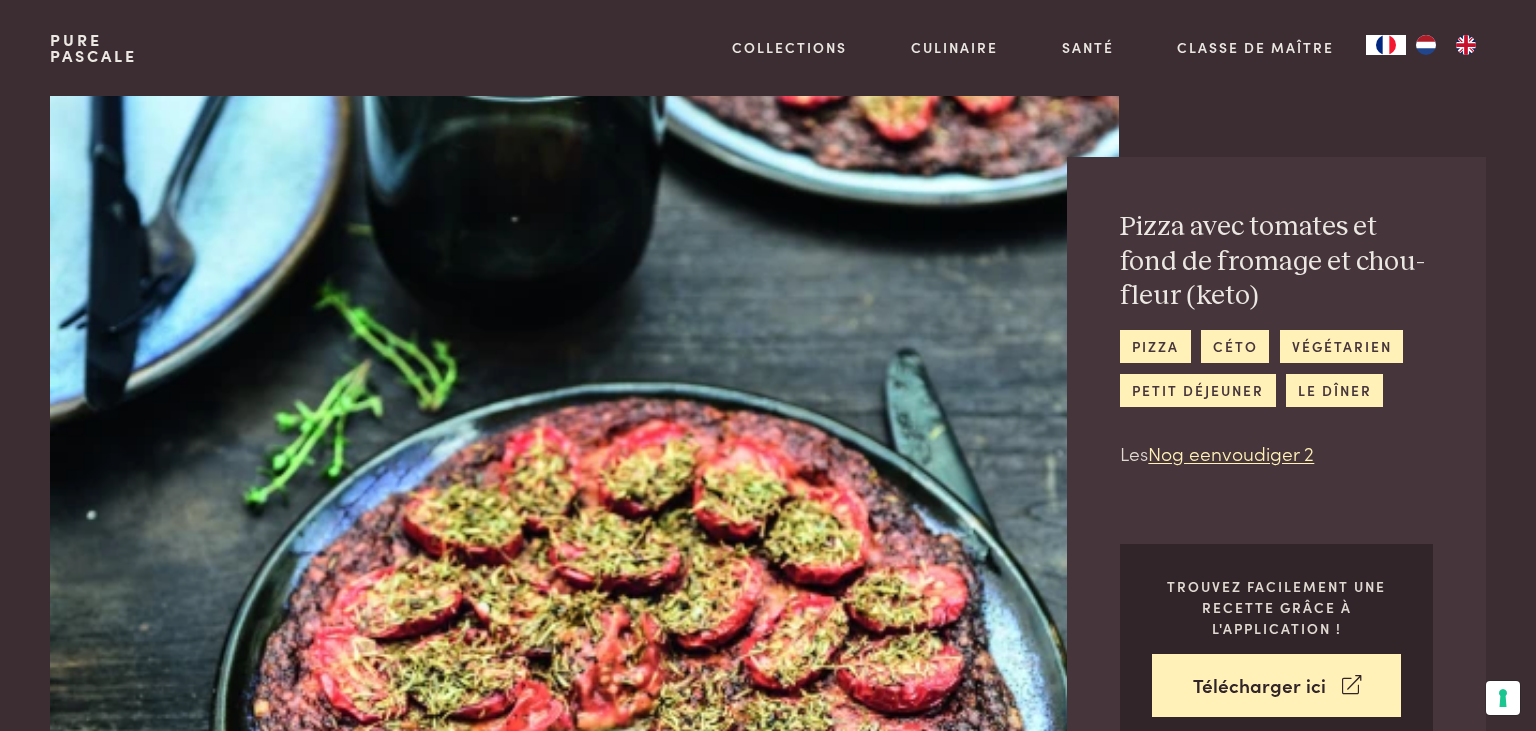 scroll, scrollTop: 1776, scrollLeft: 0, axis: vertical 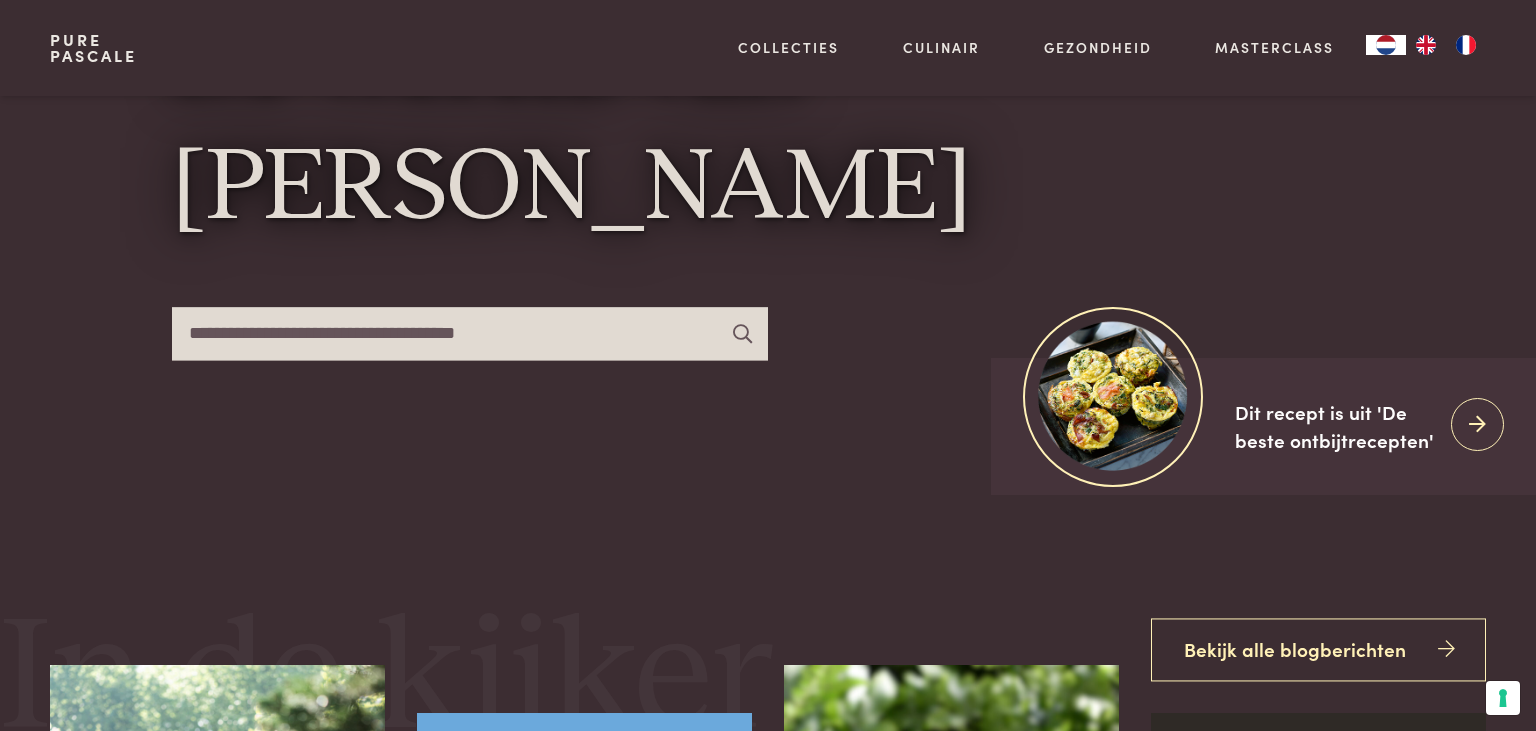click at bounding box center (470, 333) 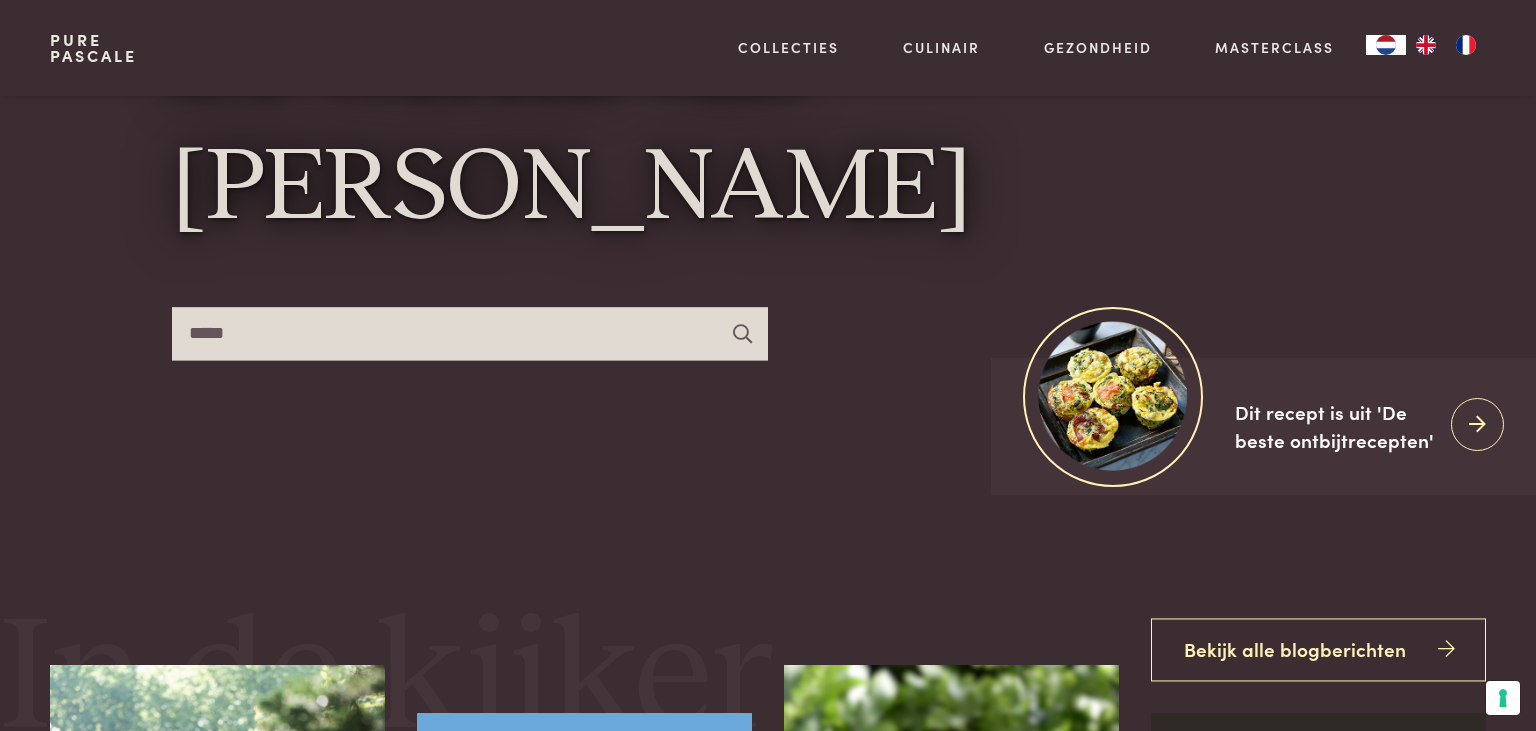 type on "*****" 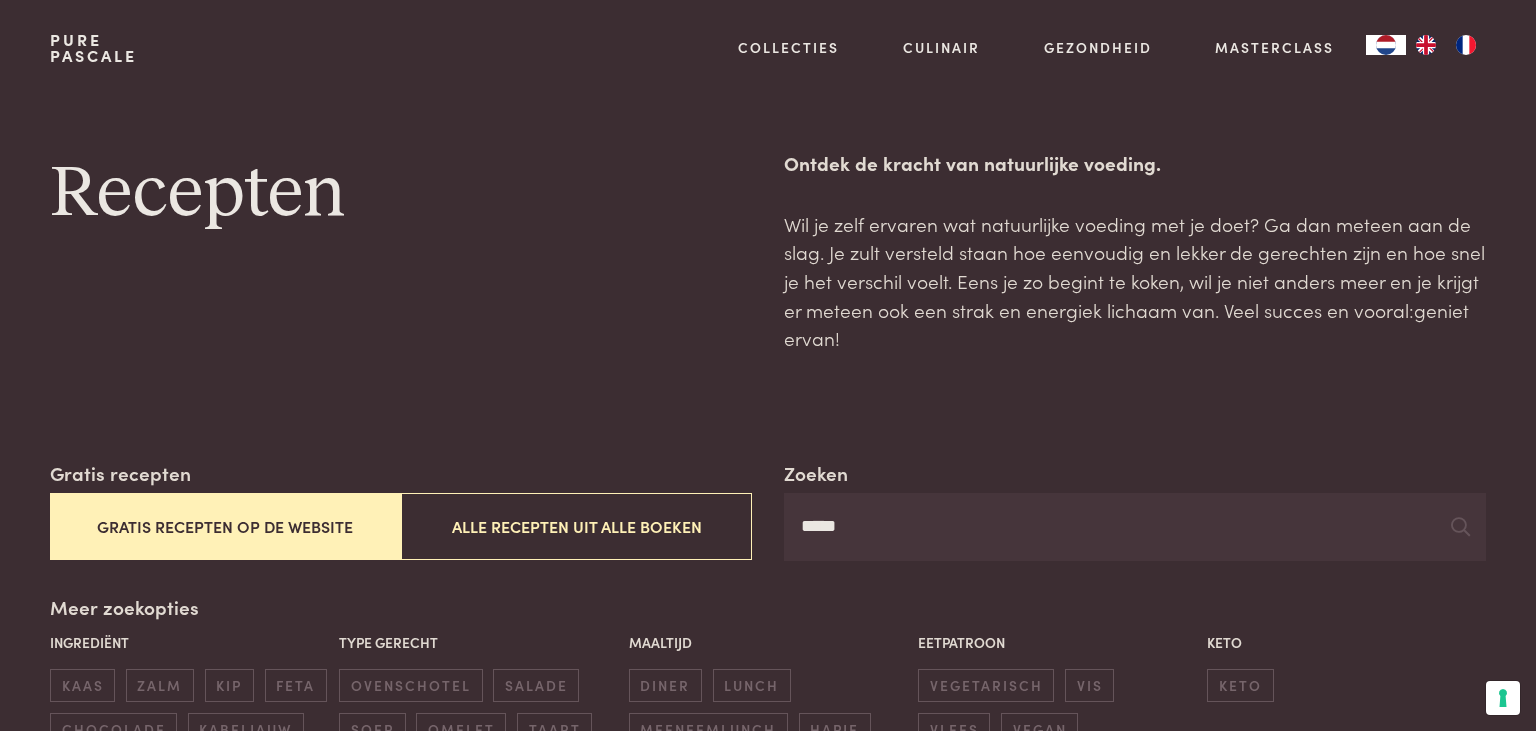 scroll, scrollTop: 0, scrollLeft: 0, axis: both 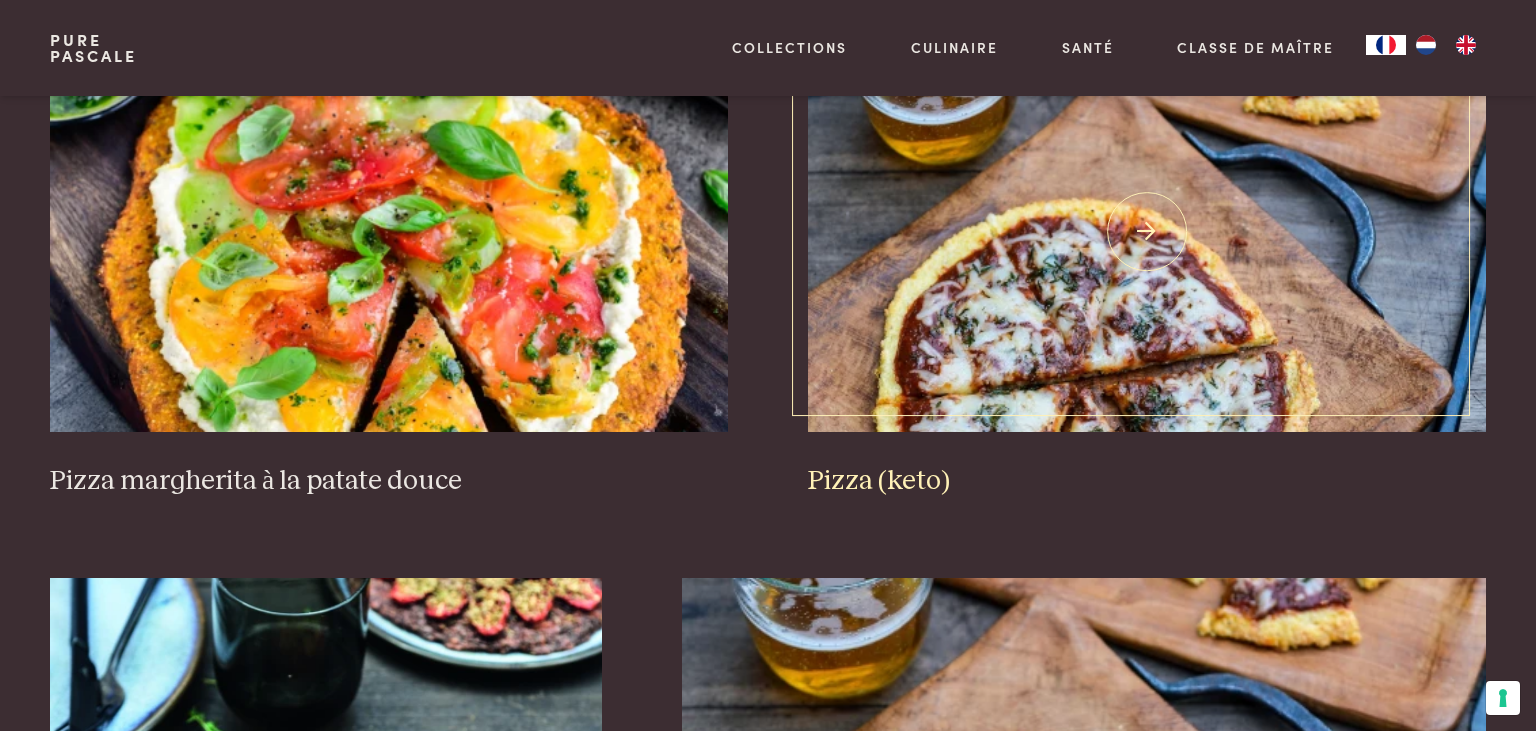 click on "Pizza (keto)" at bounding box center (1147, 481) 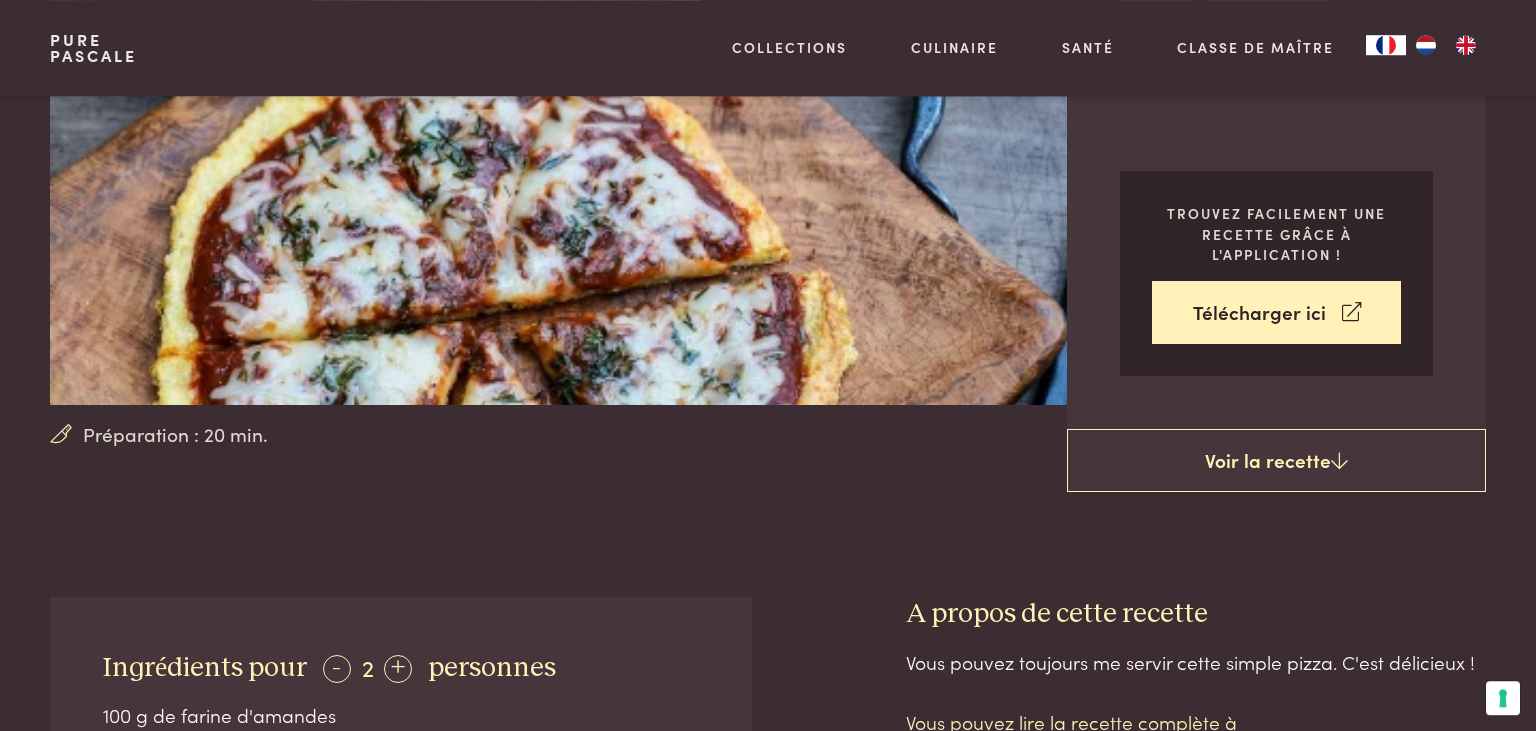 scroll, scrollTop: 528, scrollLeft: 0, axis: vertical 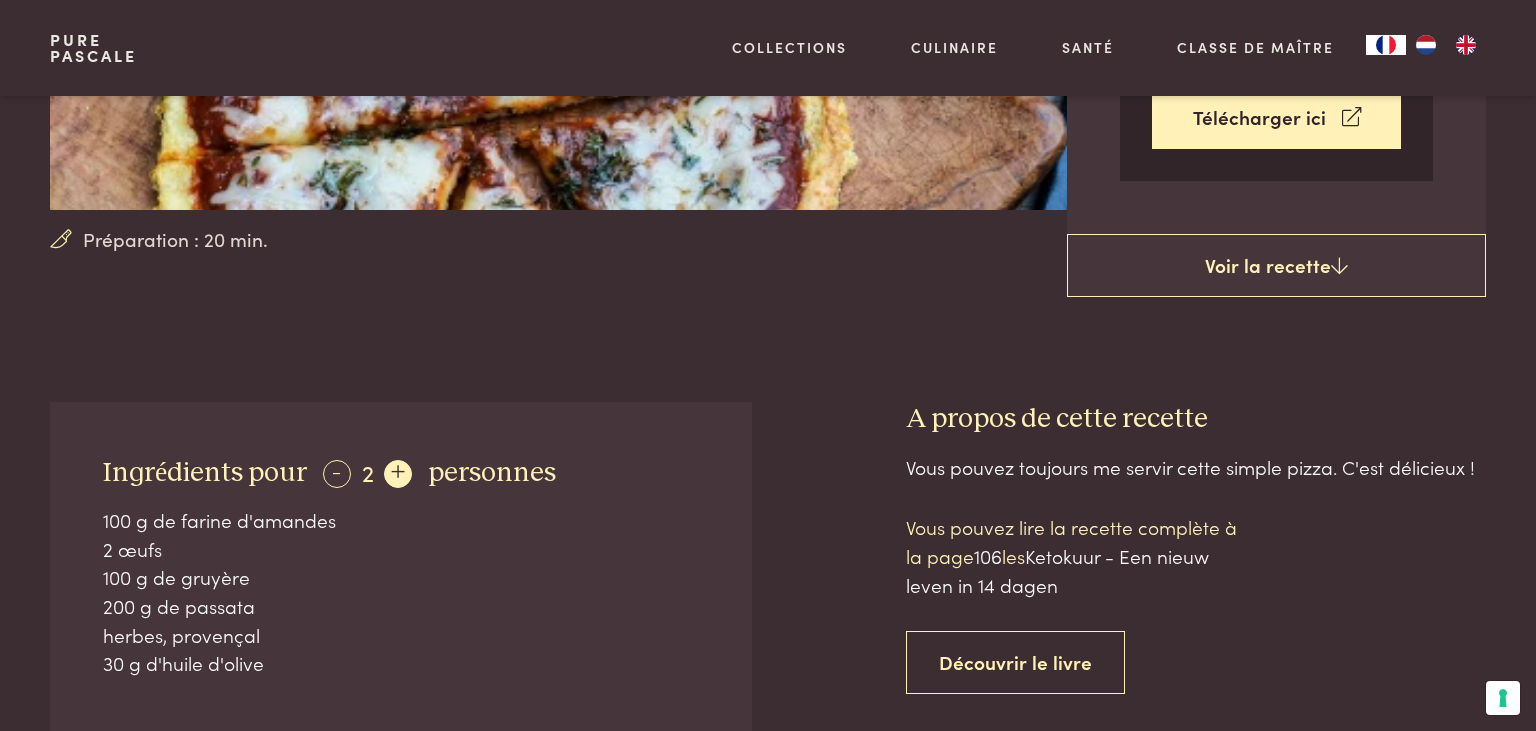 click on "+" at bounding box center (398, 474) 